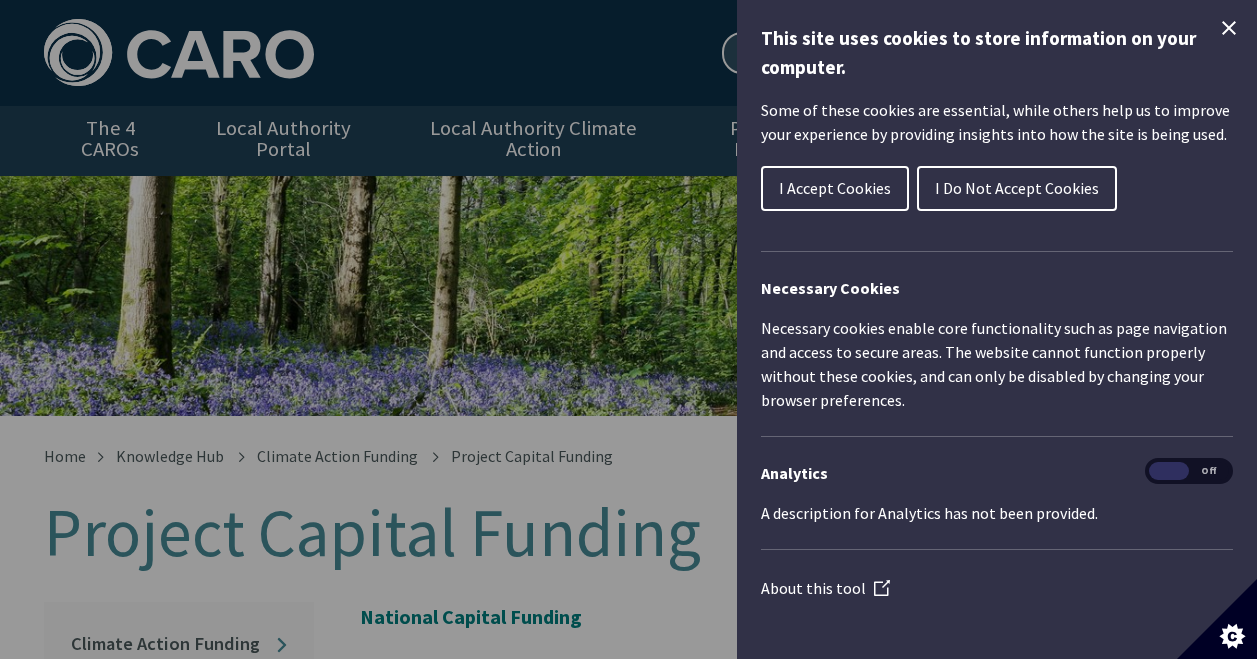 scroll, scrollTop: 462, scrollLeft: 12, axis: both 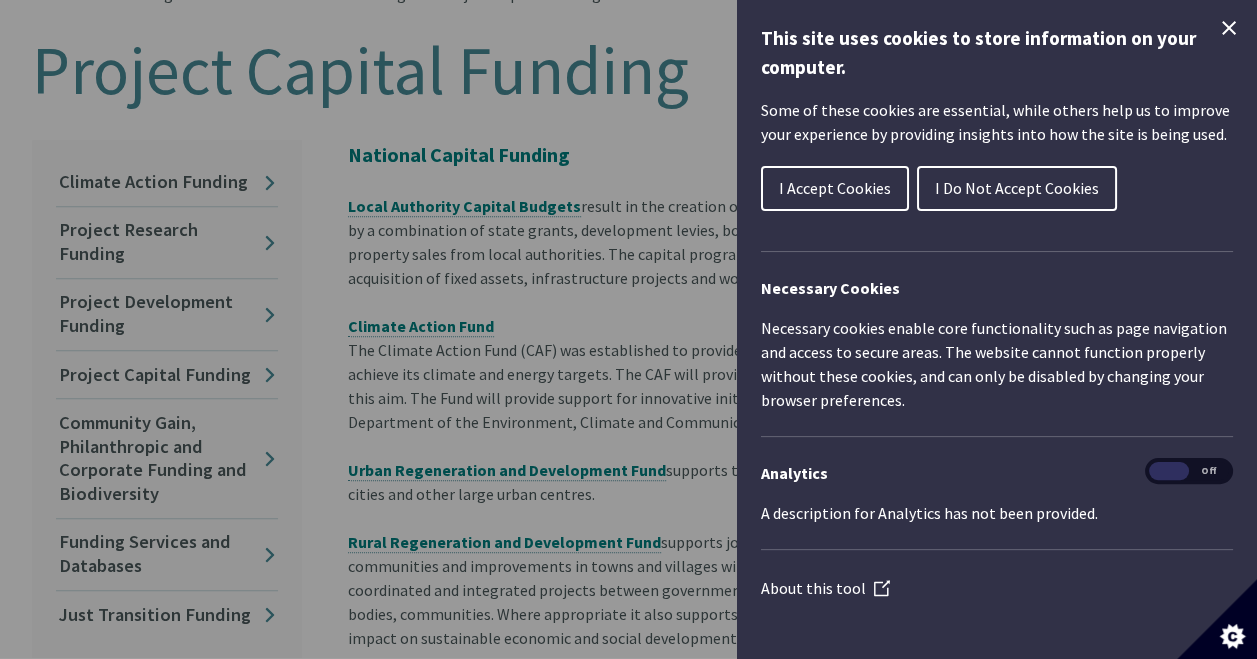 click on "I Do Not Accept Cookies" at bounding box center (1017, 188) 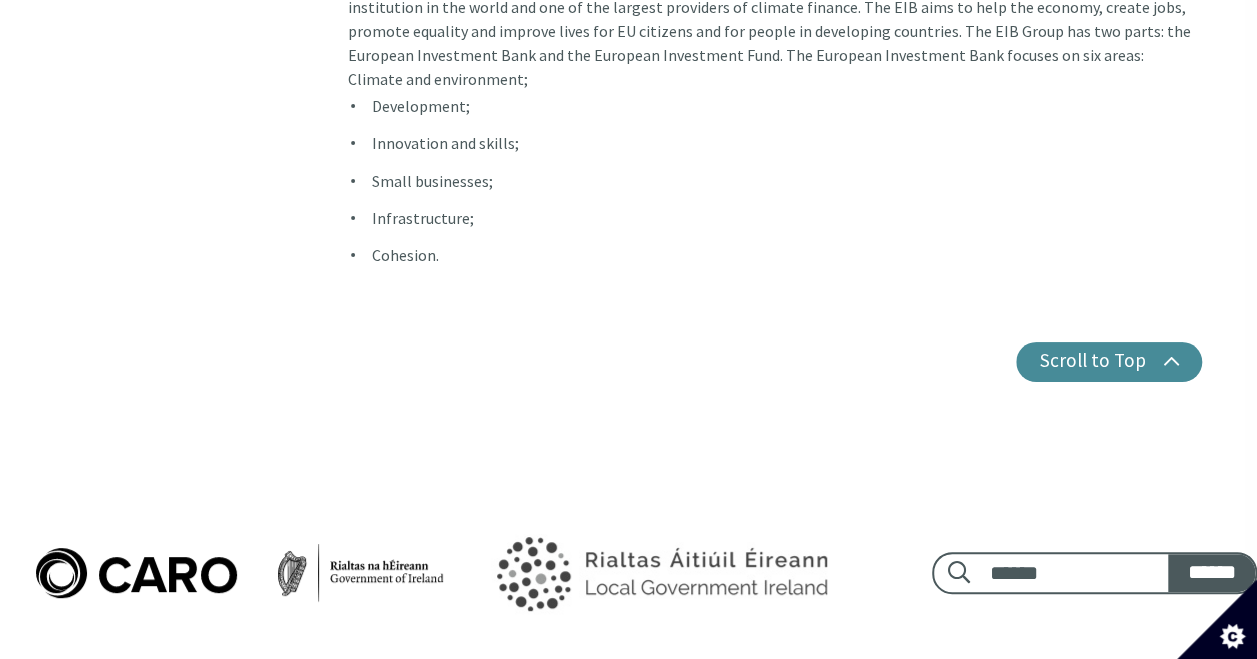scroll, scrollTop: 3919, scrollLeft: 12, axis: both 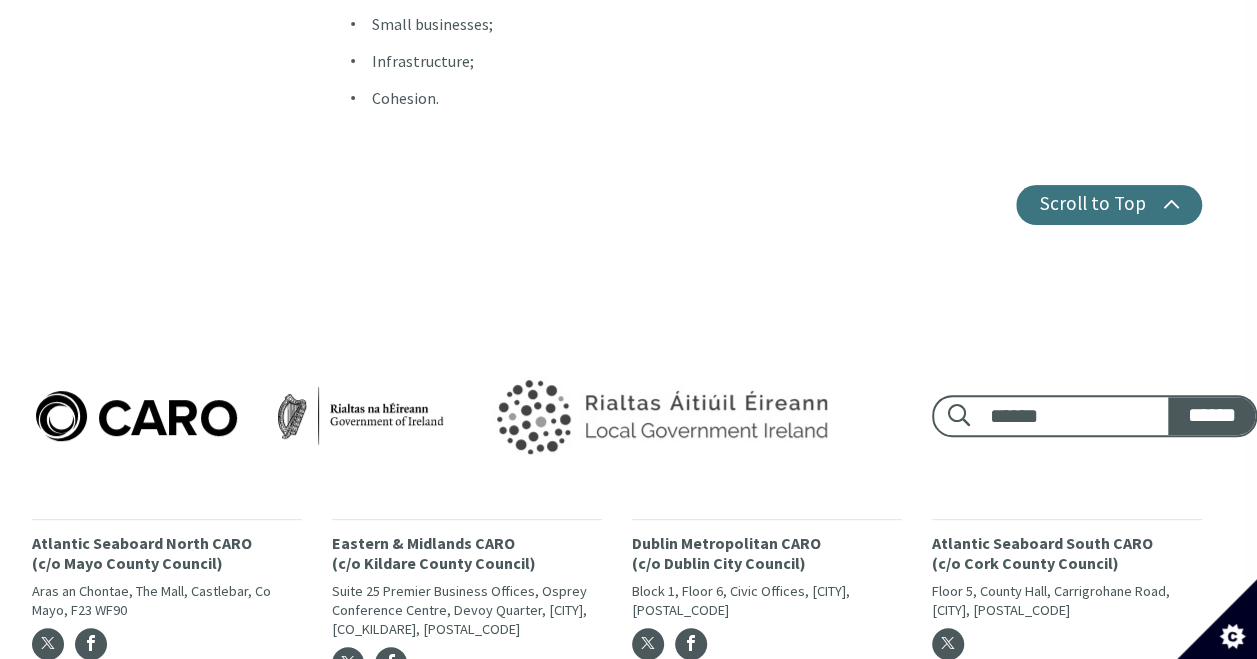 click on "Scroll to Top" at bounding box center (1109, 205) 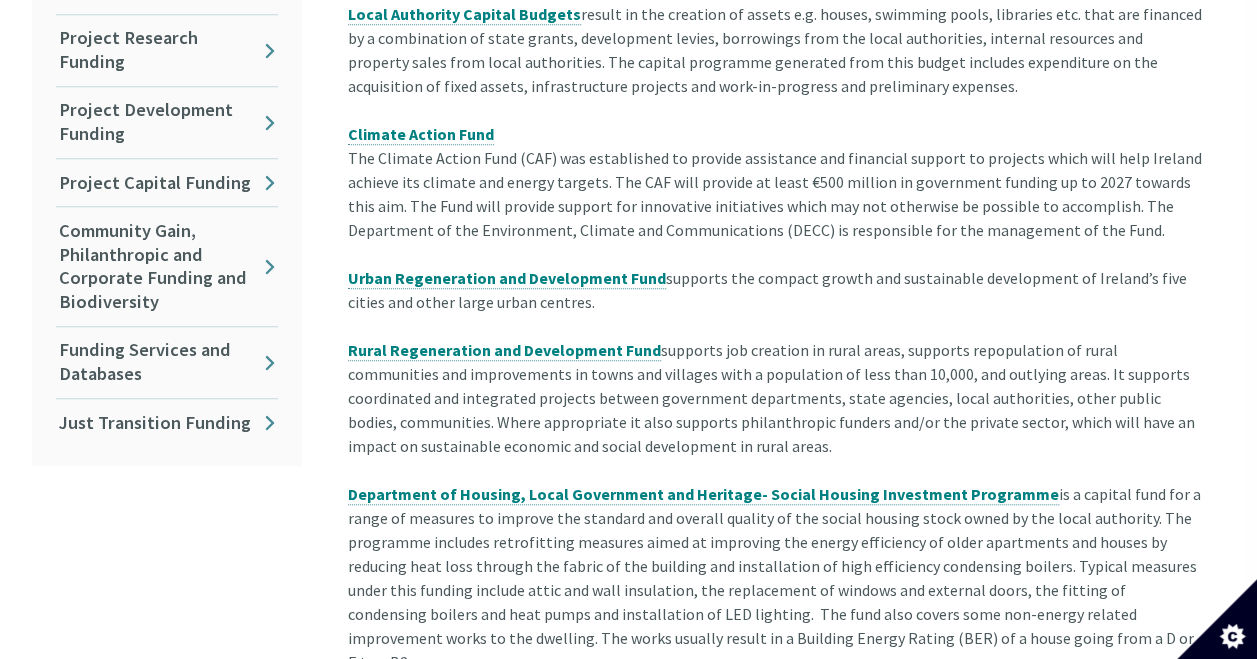 scroll, scrollTop: 0, scrollLeft: 12, axis: horizontal 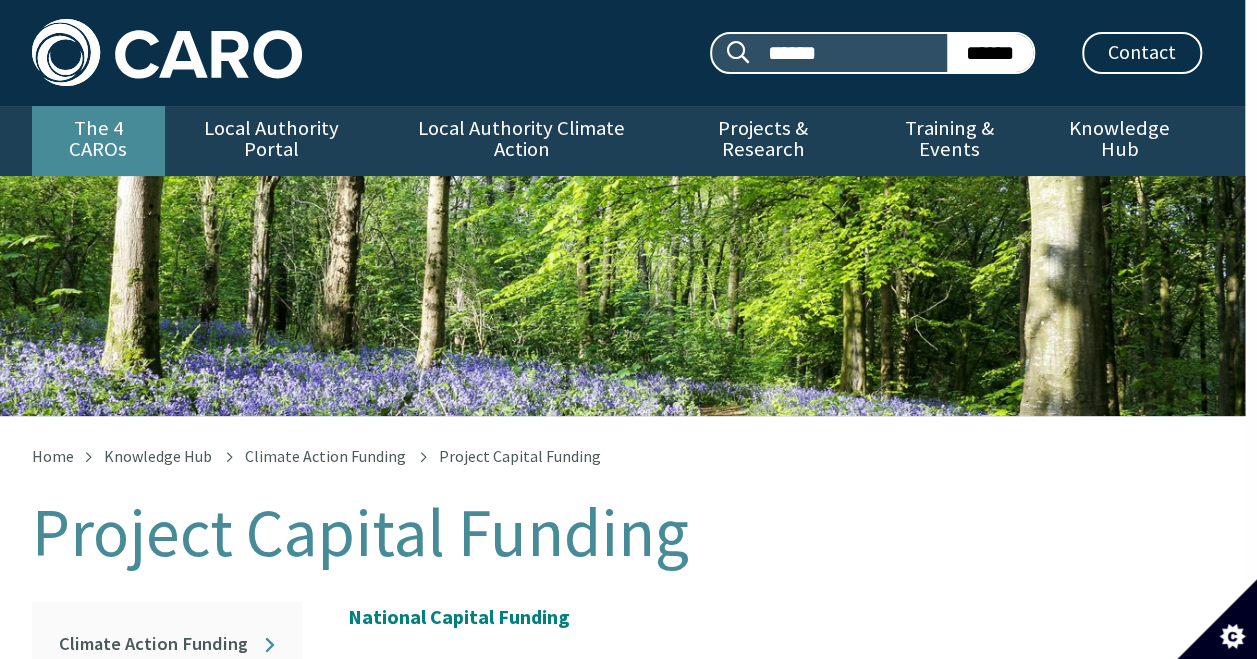 click on "The 4 CAROs" at bounding box center [98, 141] 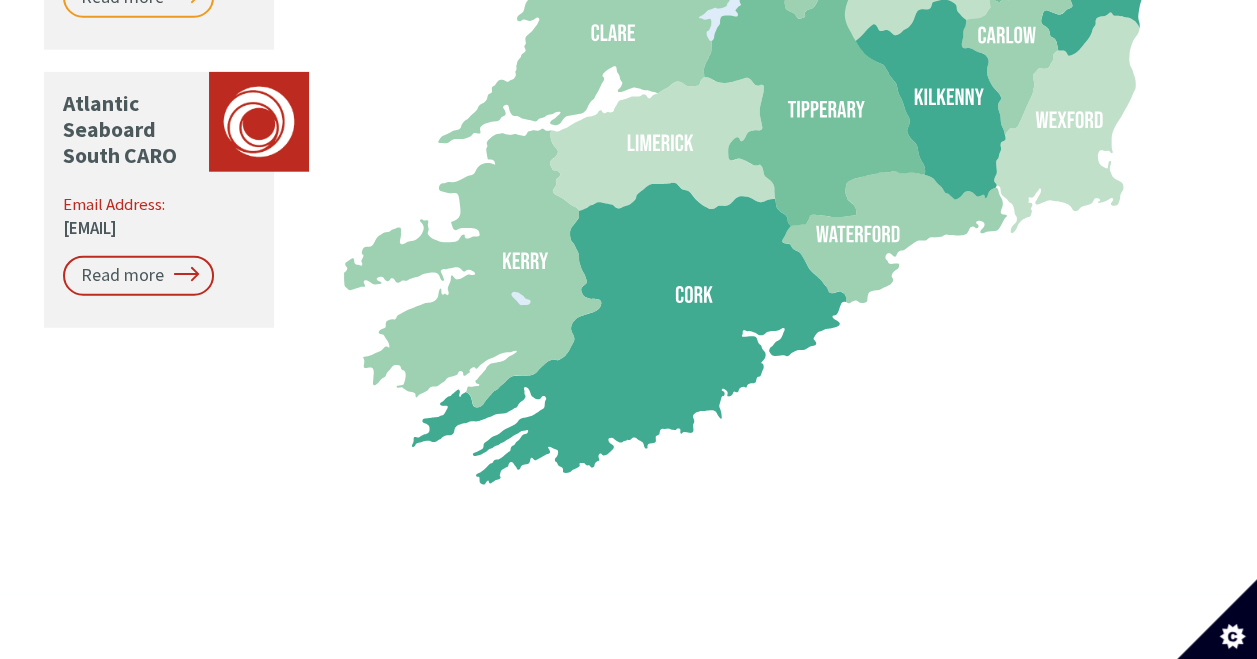 scroll, scrollTop: 2445, scrollLeft: 0, axis: vertical 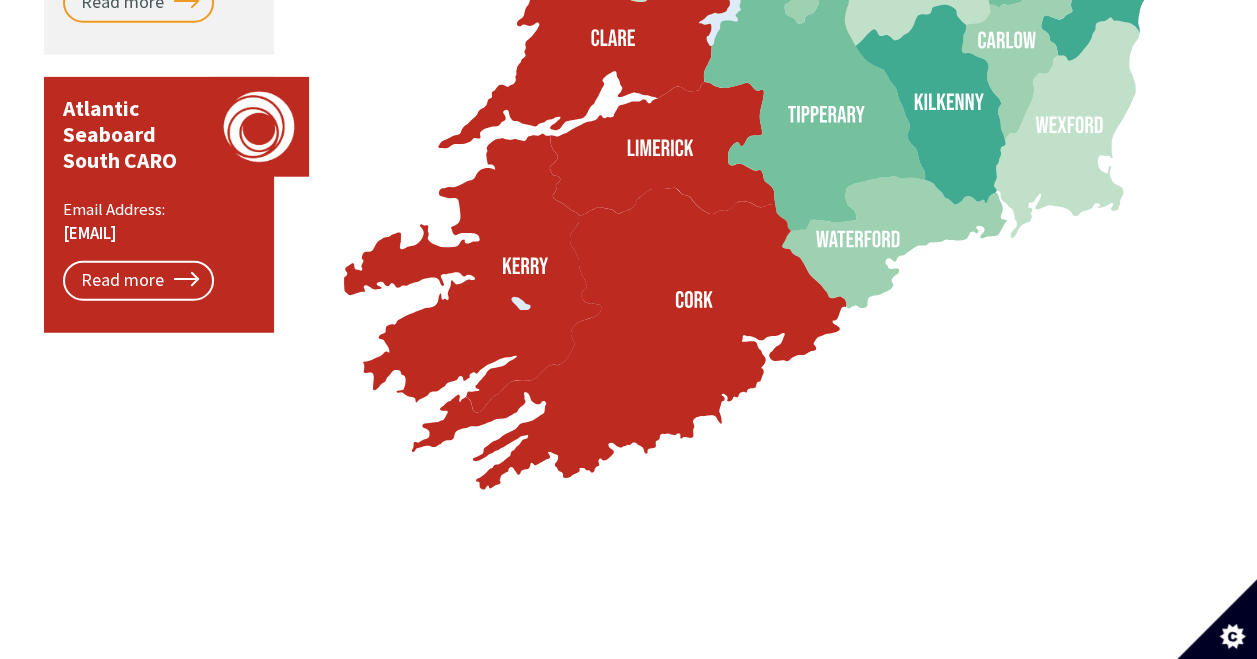 click on "Email Address:  caro@corkcoco.ie" at bounding box center [160, 221] 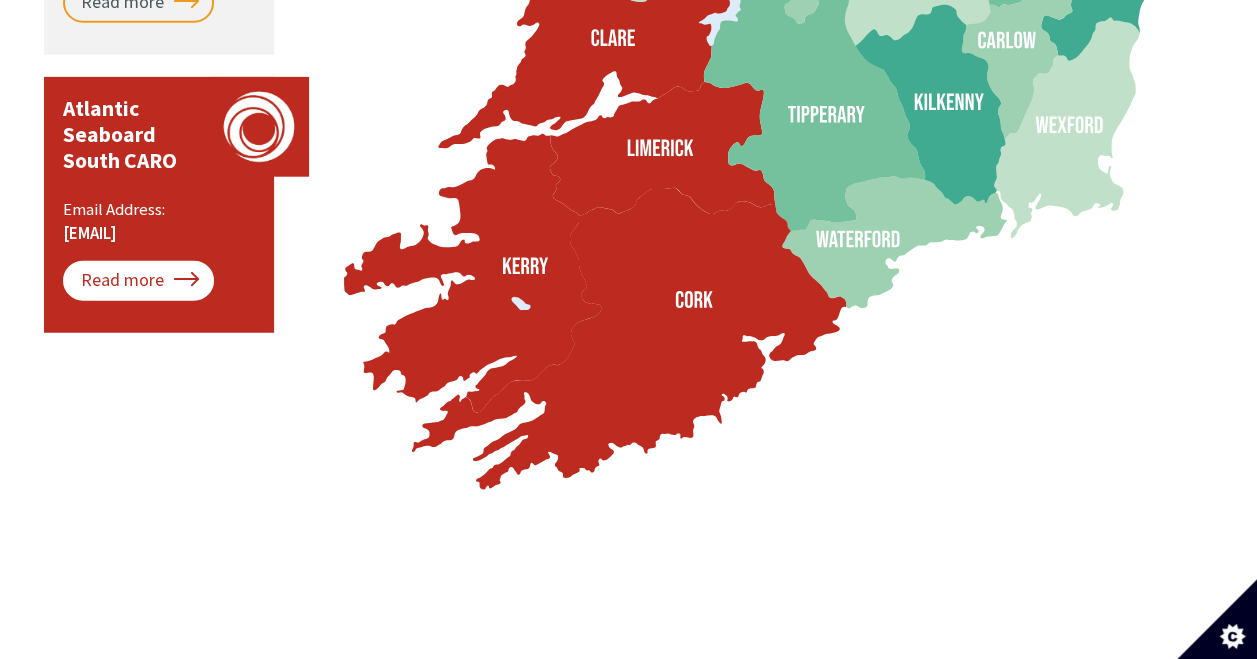 click on "Read more" at bounding box center [138, 281] 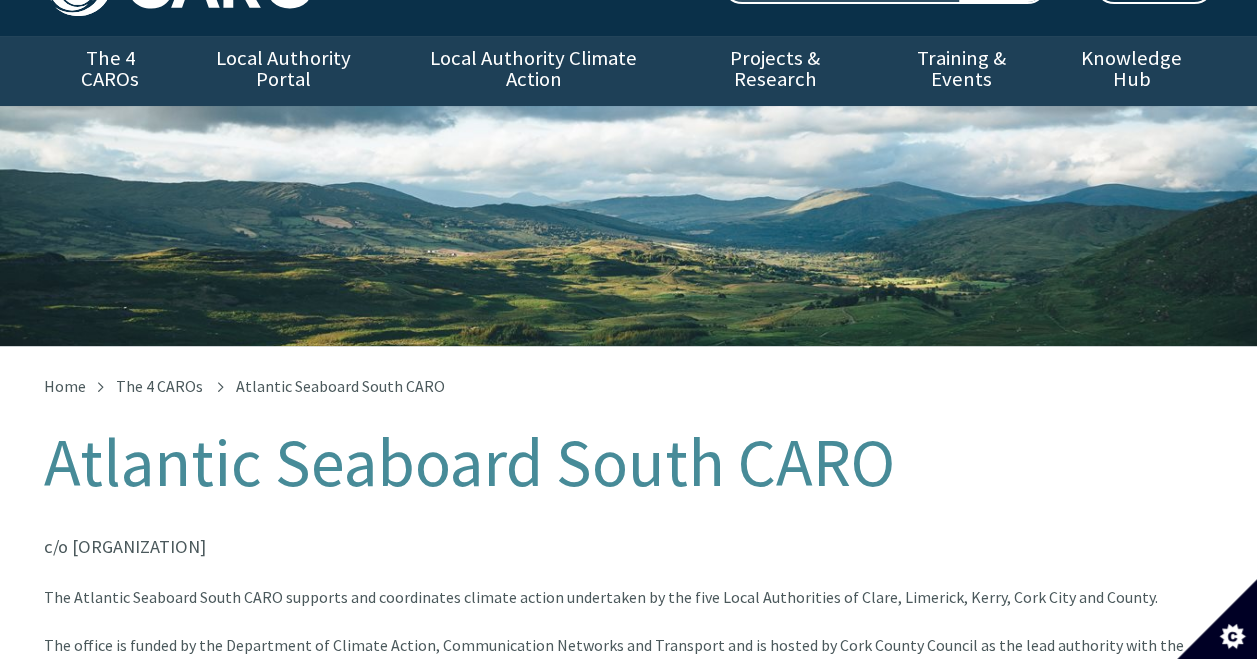 scroll, scrollTop: 0, scrollLeft: 0, axis: both 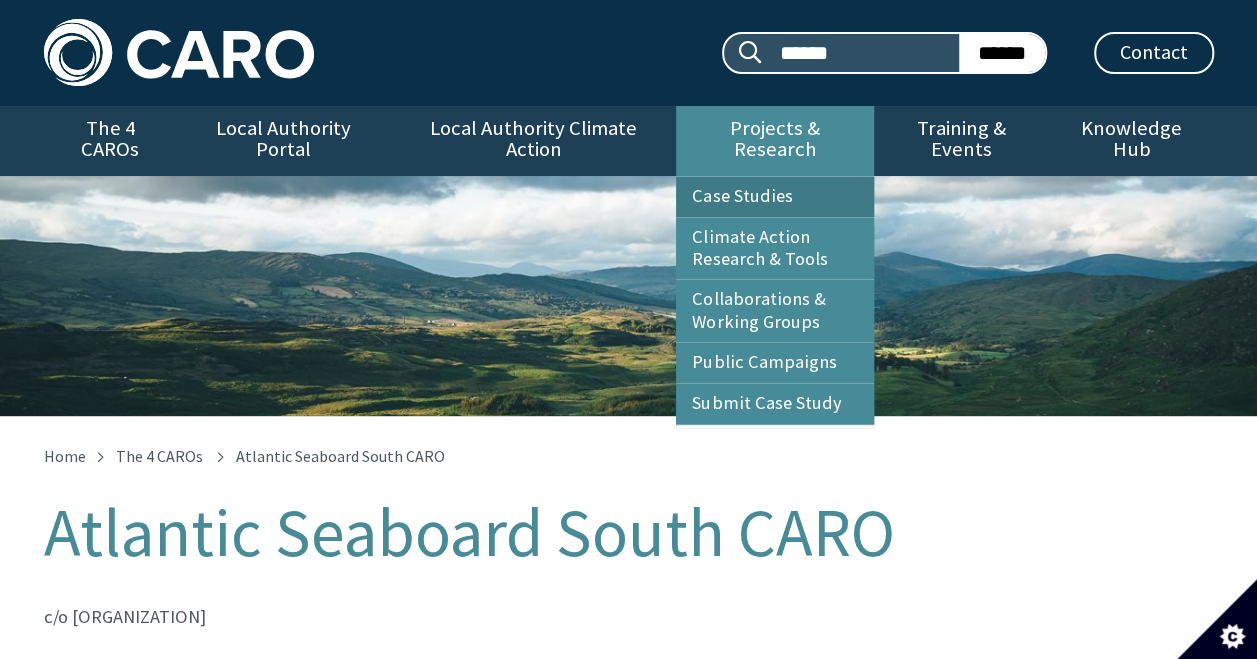 click on "Case Studies" at bounding box center (775, 197) 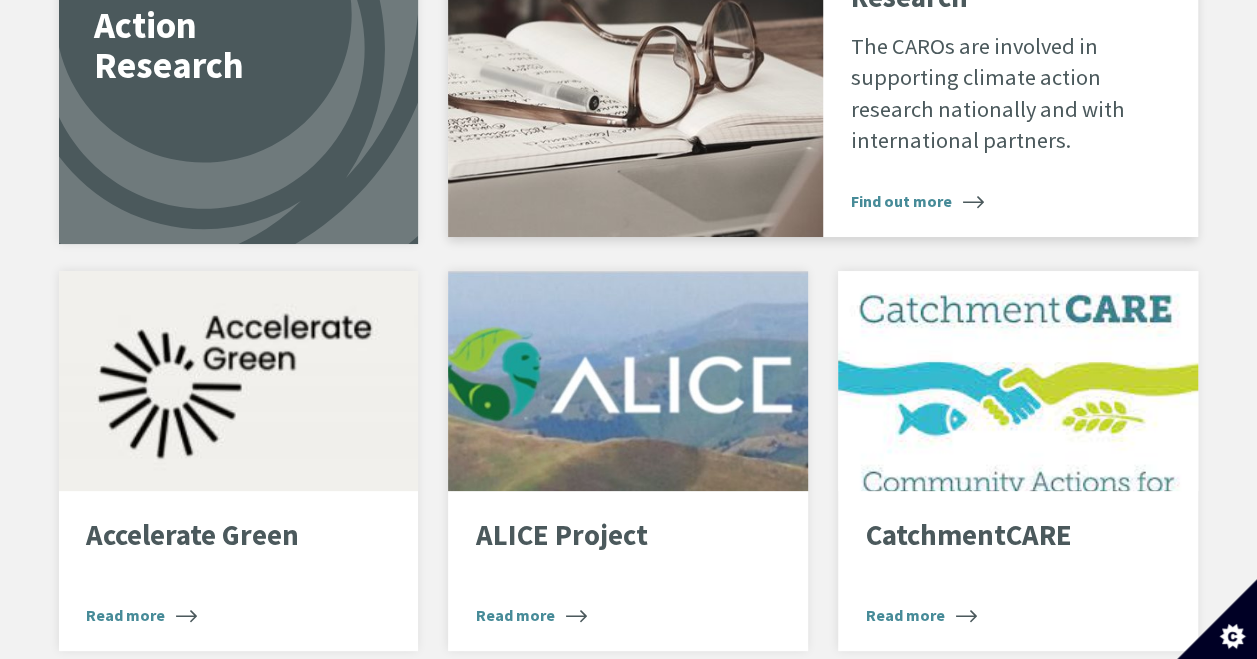 scroll, scrollTop: 3592, scrollLeft: 0, axis: vertical 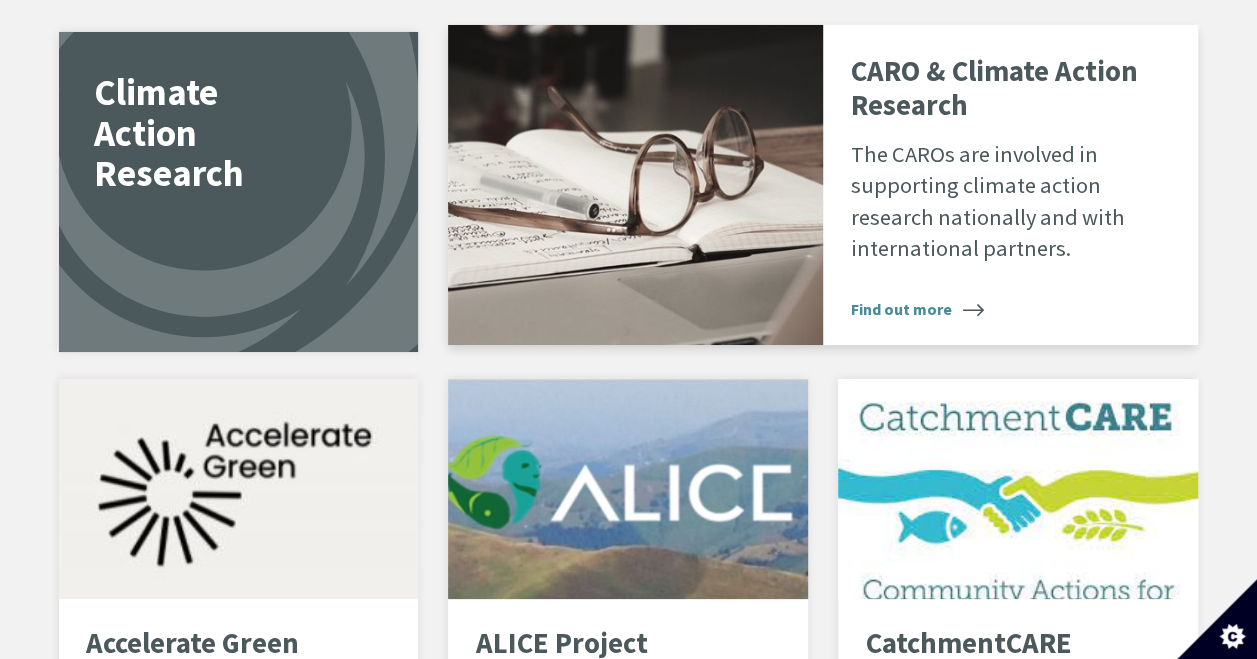 click on "Find out more" at bounding box center (917, 309) 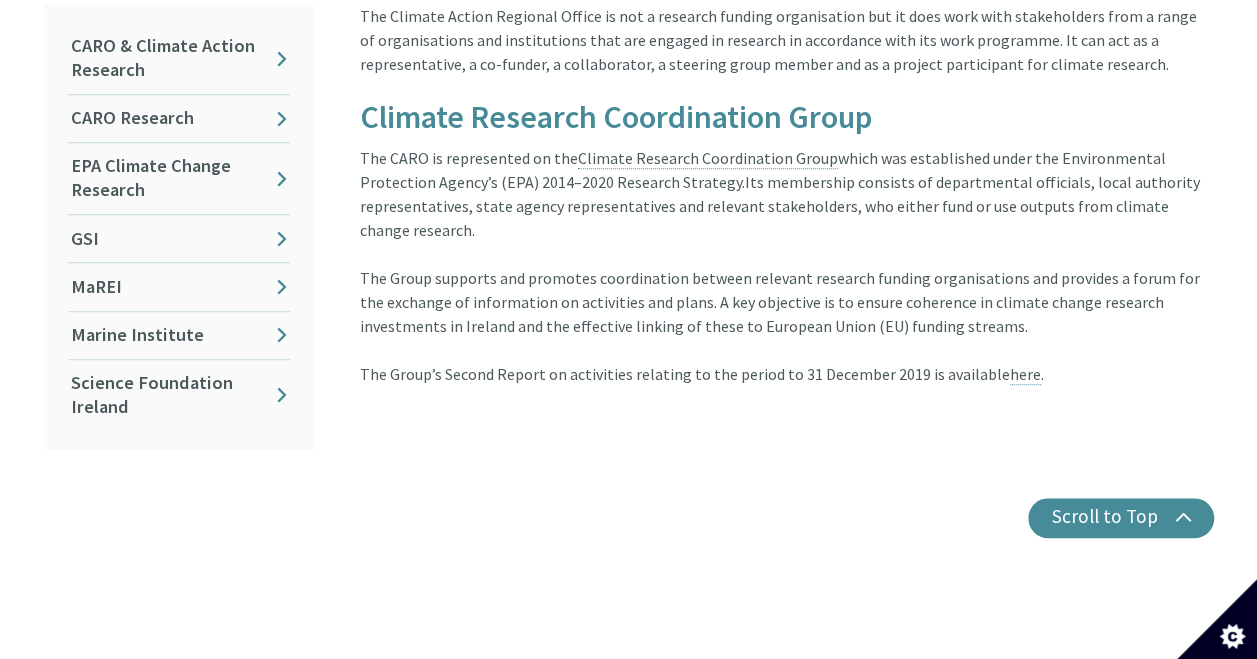 scroll, scrollTop: 500, scrollLeft: 0, axis: vertical 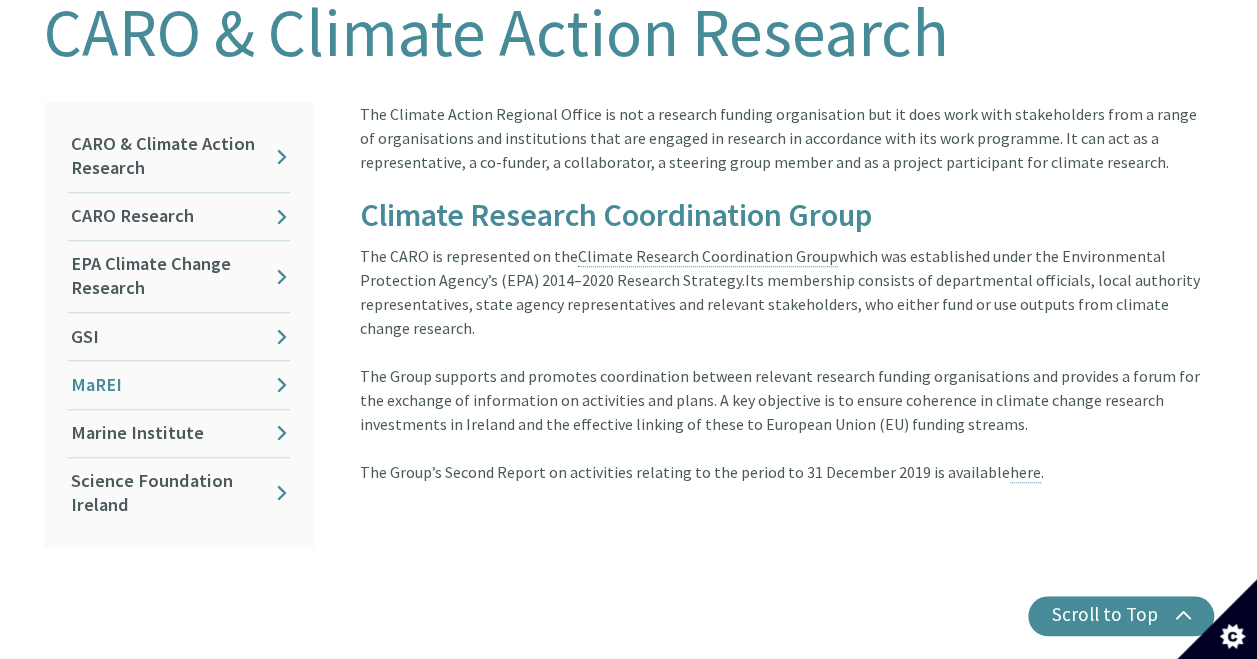 click on "MaREI" at bounding box center [179, 384] 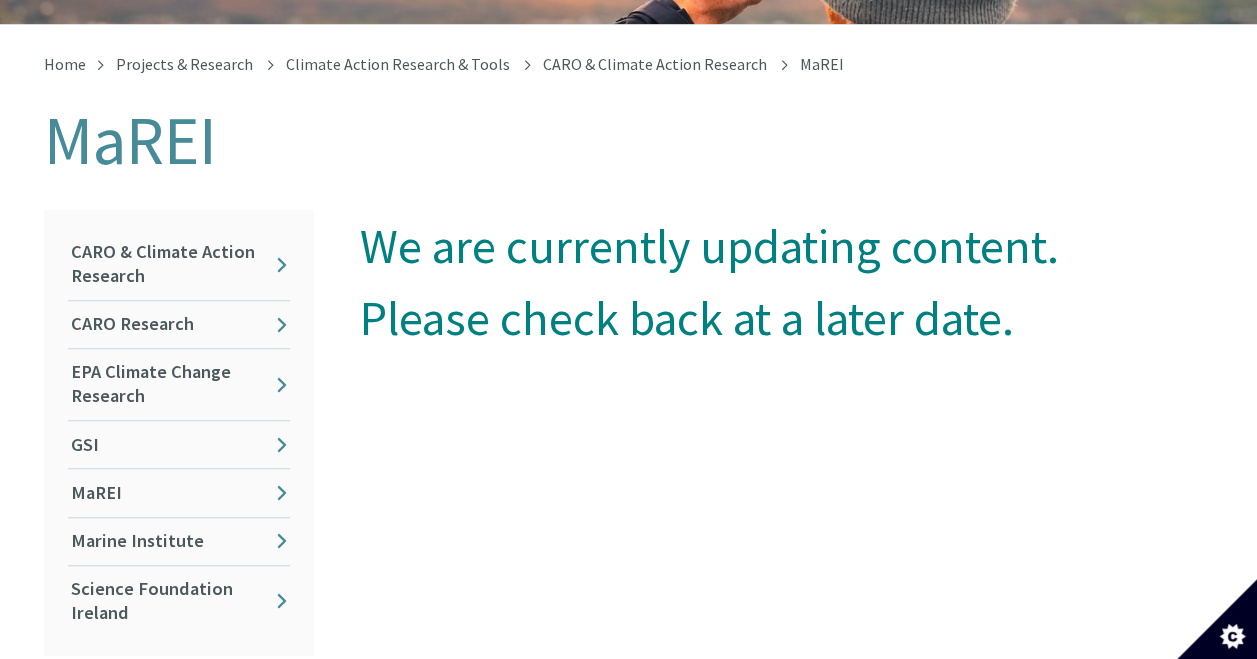 scroll, scrollTop: 400, scrollLeft: 0, axis: vertical 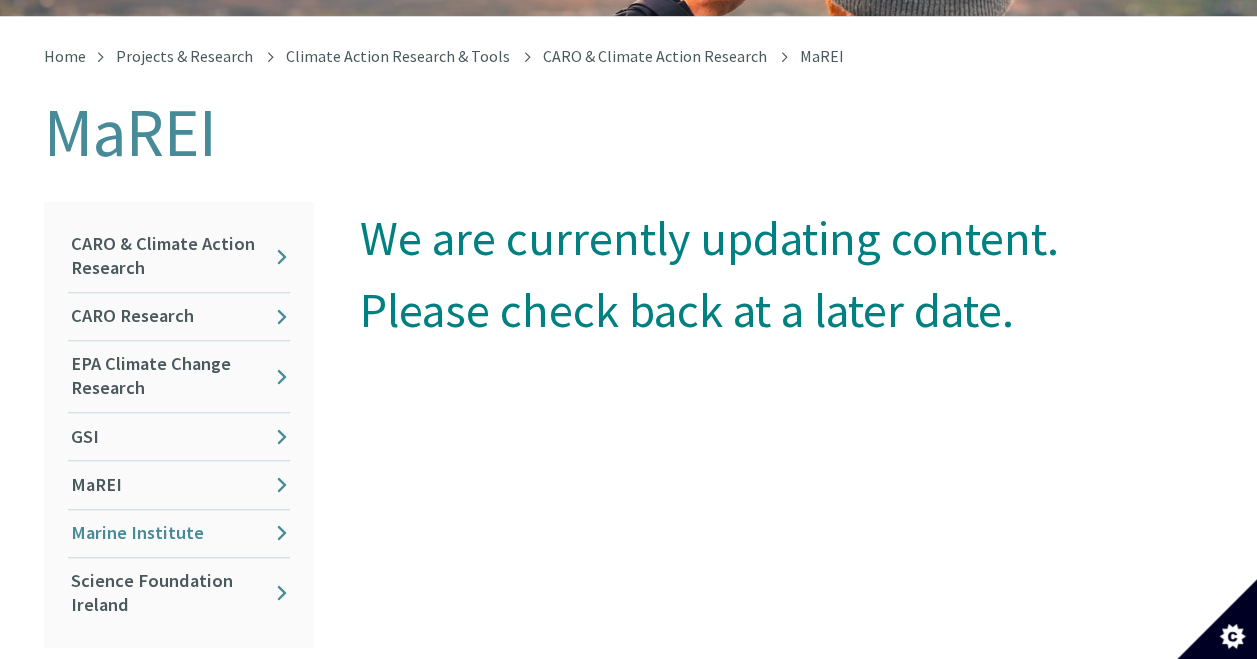 click on "Marine Institute" at bounding box center (179, 533) 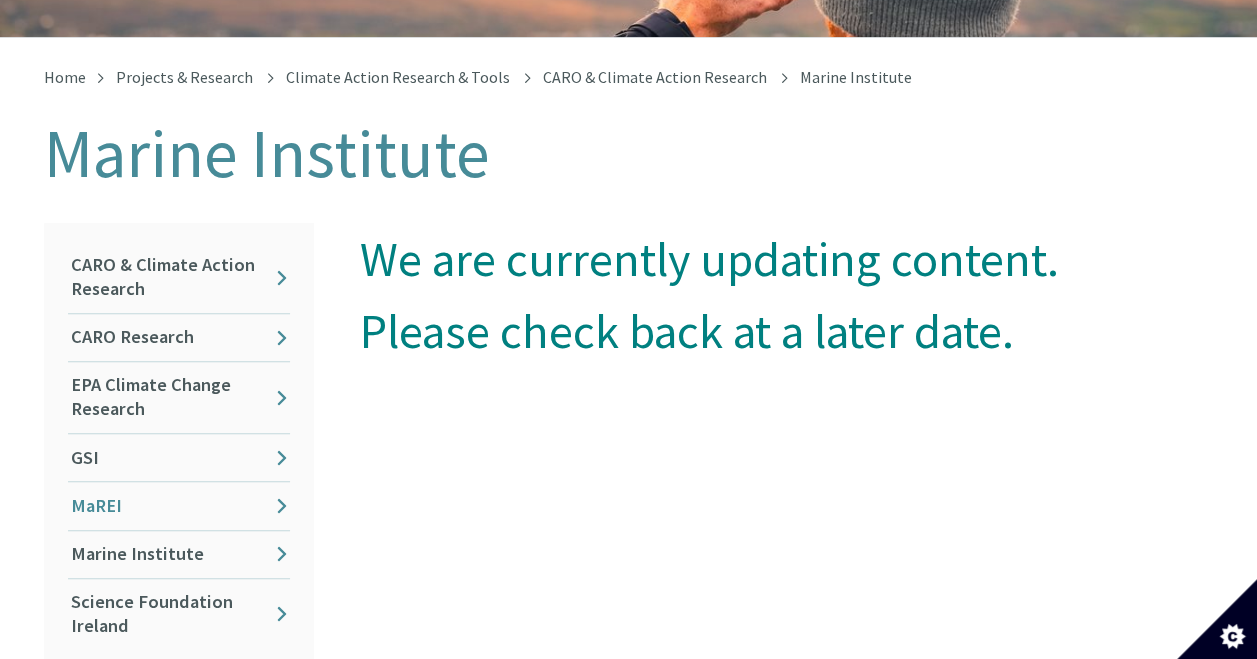 scroll, scrollTop: 500, scrollLeft: 0, axis: vertical 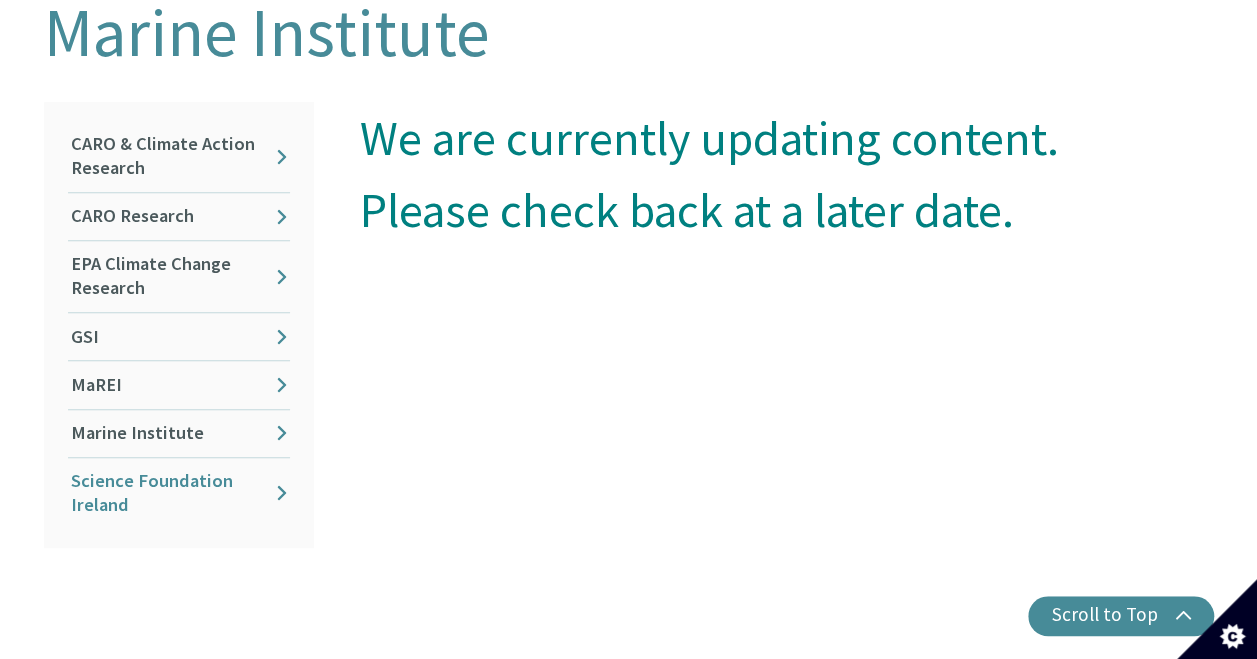 click on "Science Foundation Ireland" at bounding box center [179, 493] 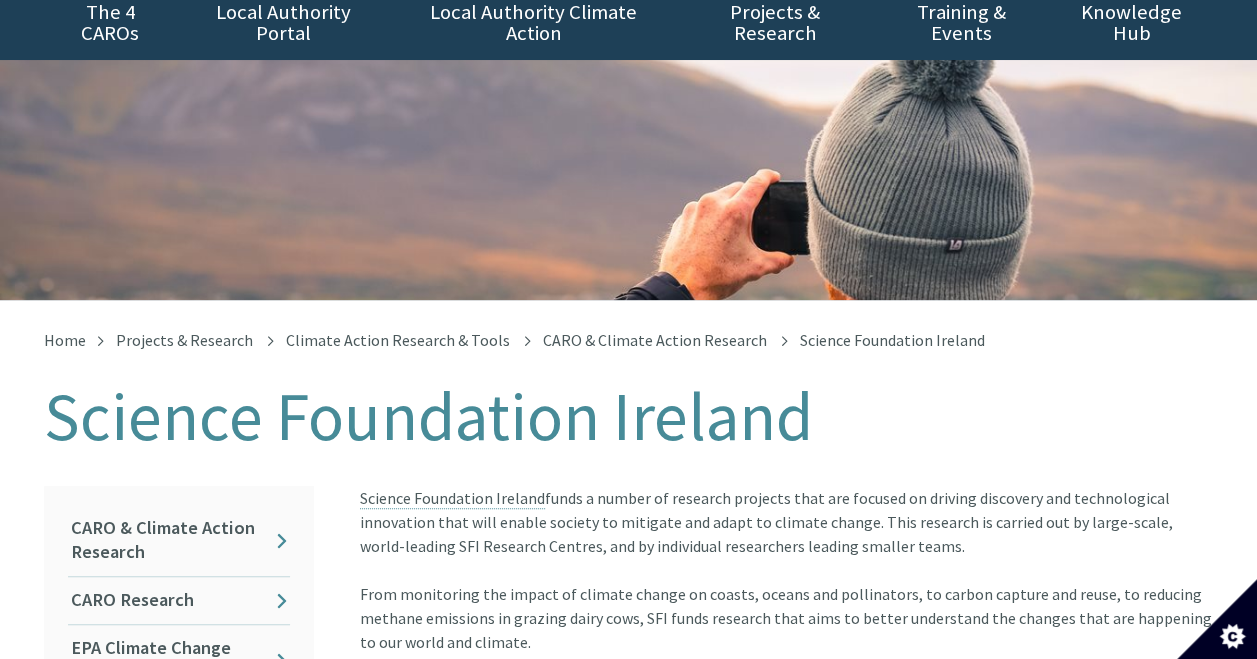 scroll, scrollTop: 0, scrollLeft: 0, axis: both 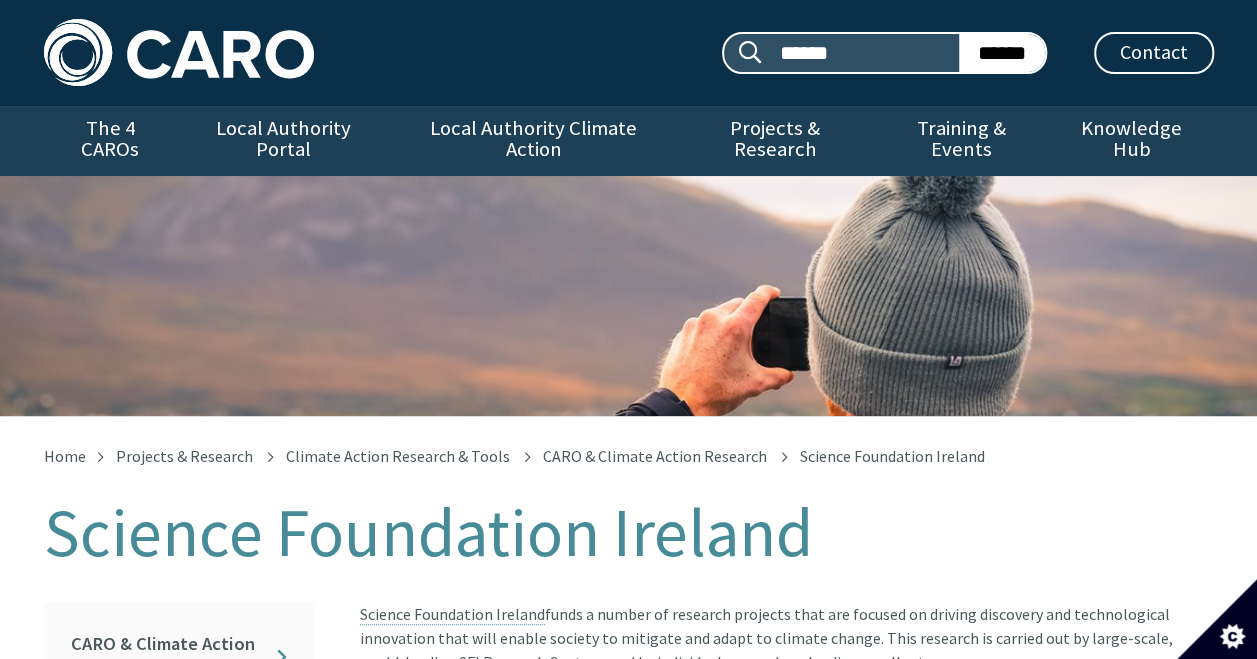 click on "Science Foundation Ireland" at bounding box center [628, 296] 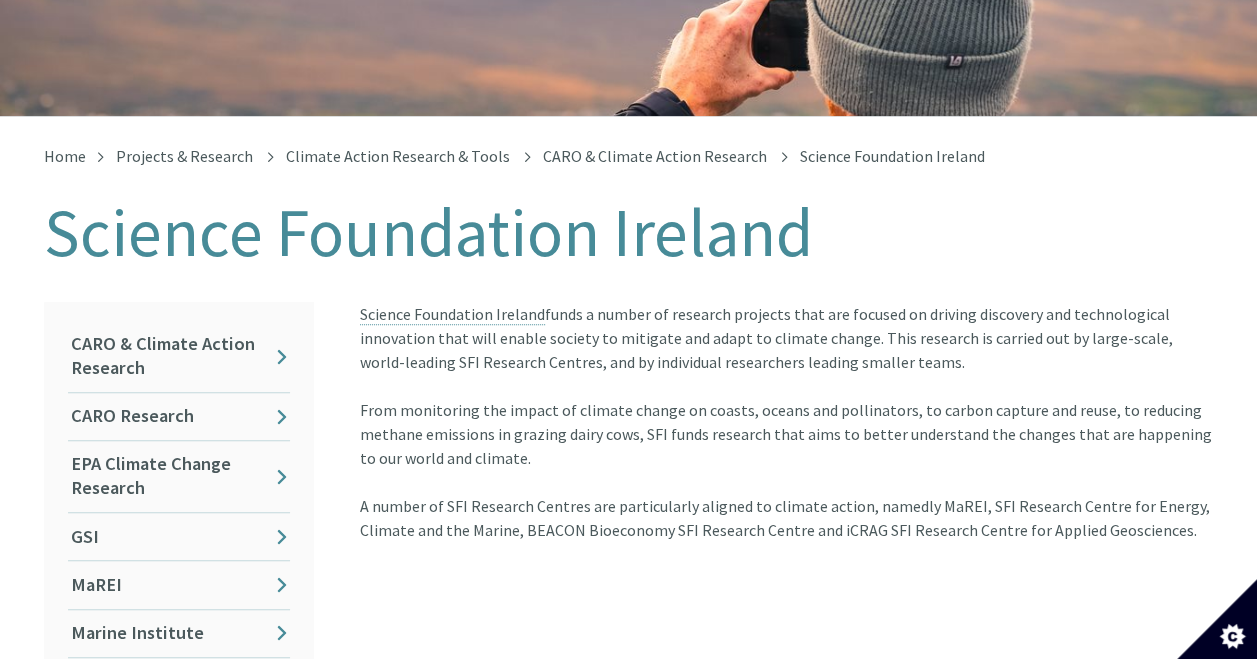 scroll, scrollTop: 400, scrollLeft: 0, axis: vertical 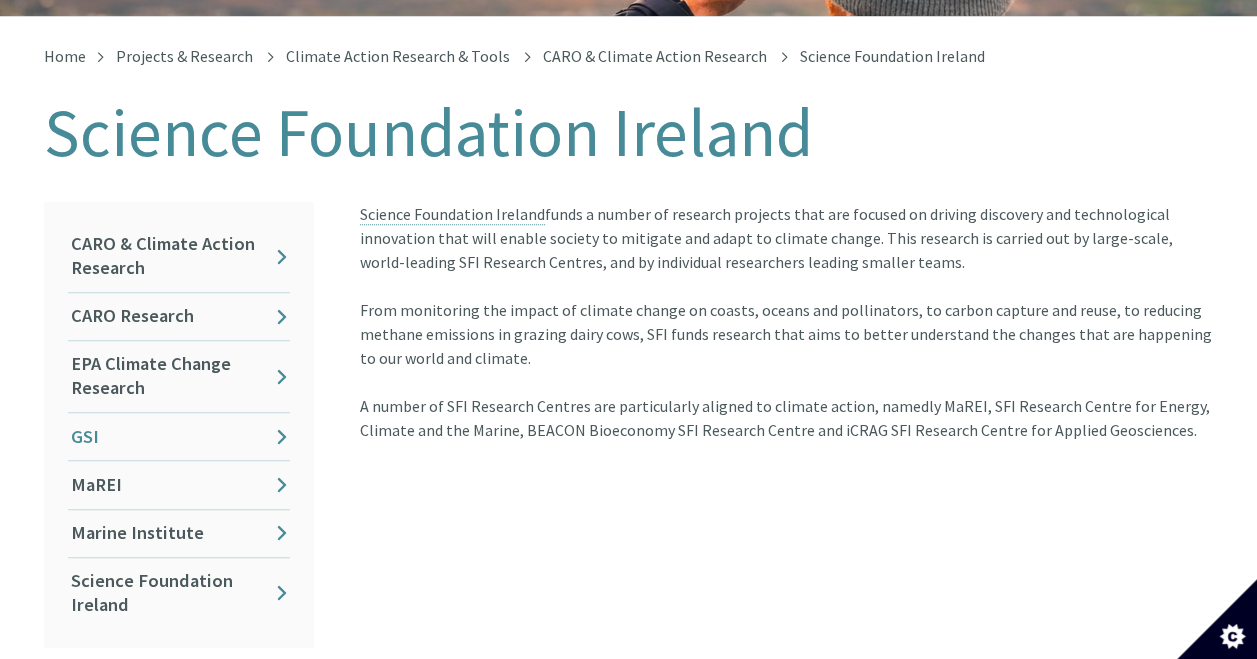 click on "GSI" at bounding box center (179, 436) 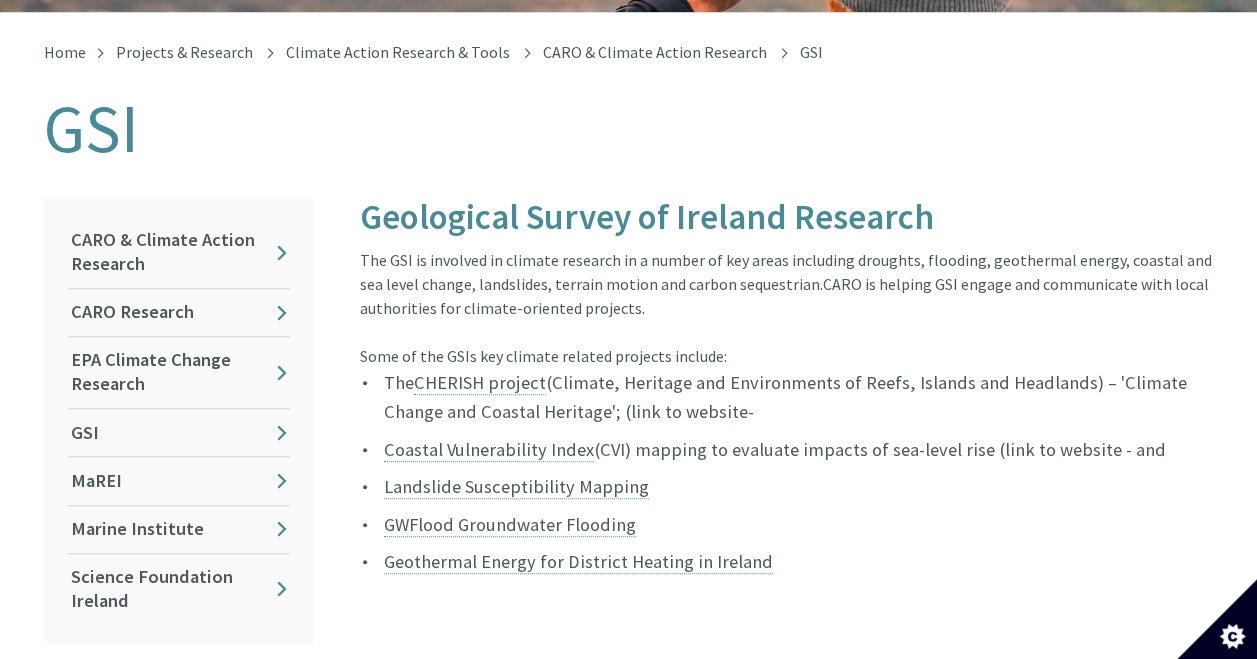 scroll, scrollTop: 400, scrollLeft: 0, axis: vertical 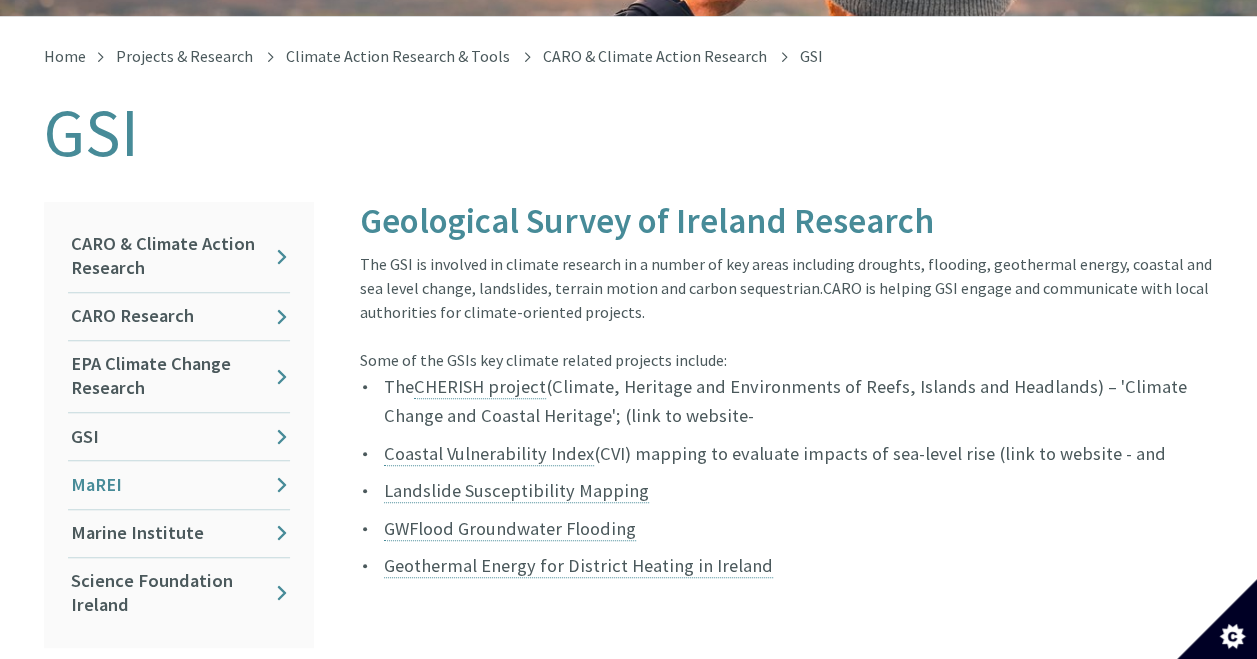 click on "MaREI" at bounding box center (179, 484) 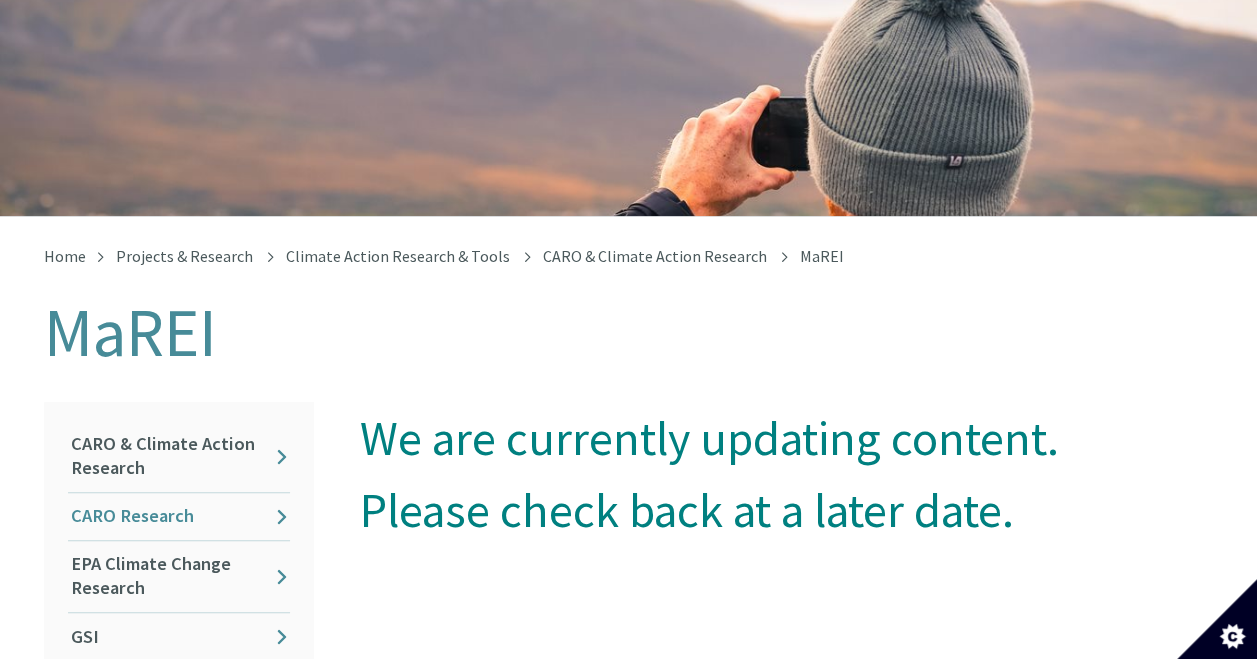 scroll, scrollTop: 300, scrollLeft: 0, axis: vertical 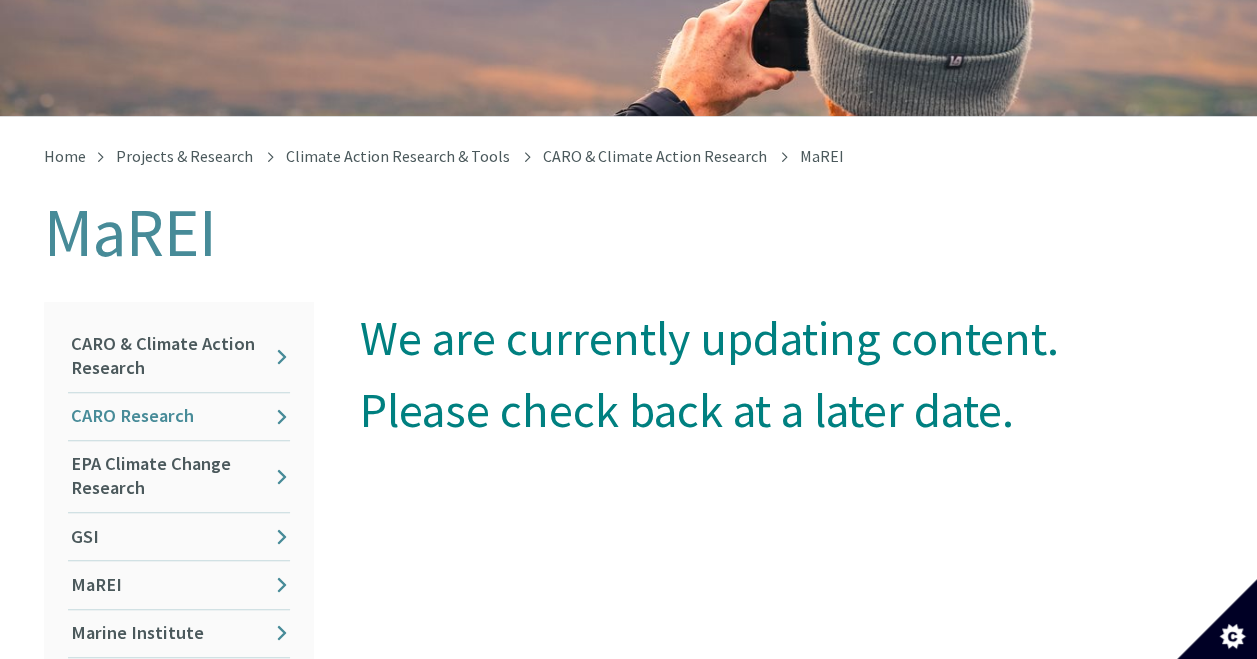 click on "CARO Research" at bounding box center (179, 416) 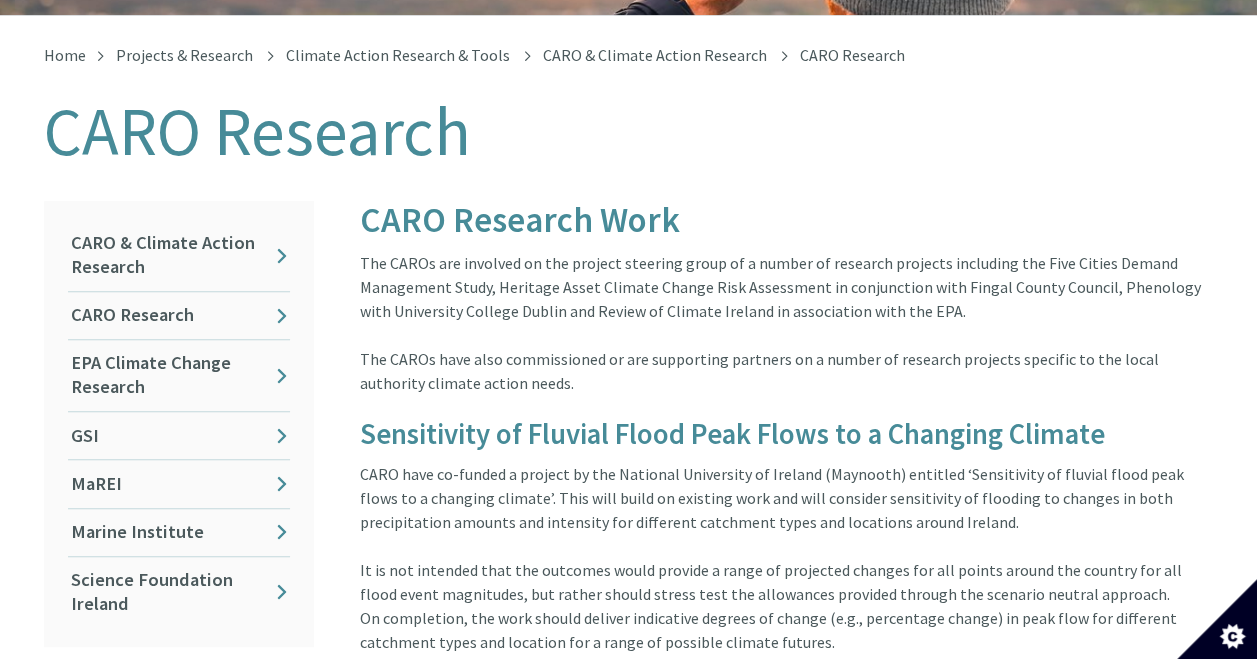 scroll, scrollTop: 400, scrollLeft: 0, axis: vertical 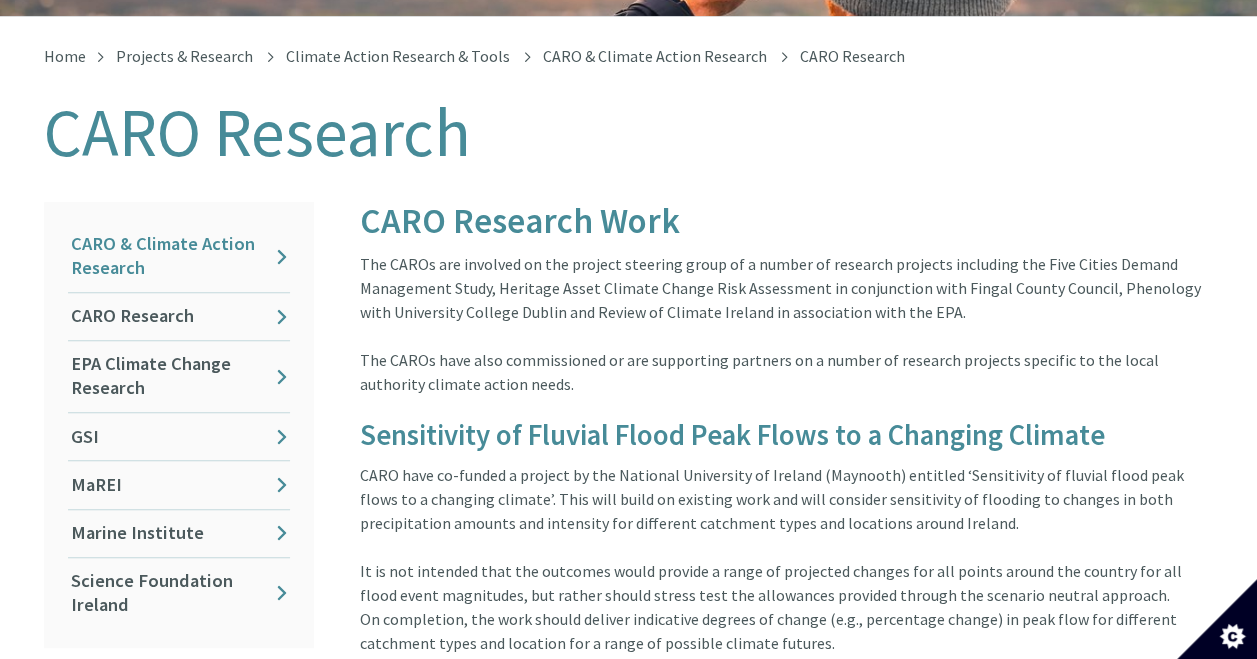 click on "CARO & Climate Action Research" at bounding box center [179, 256] 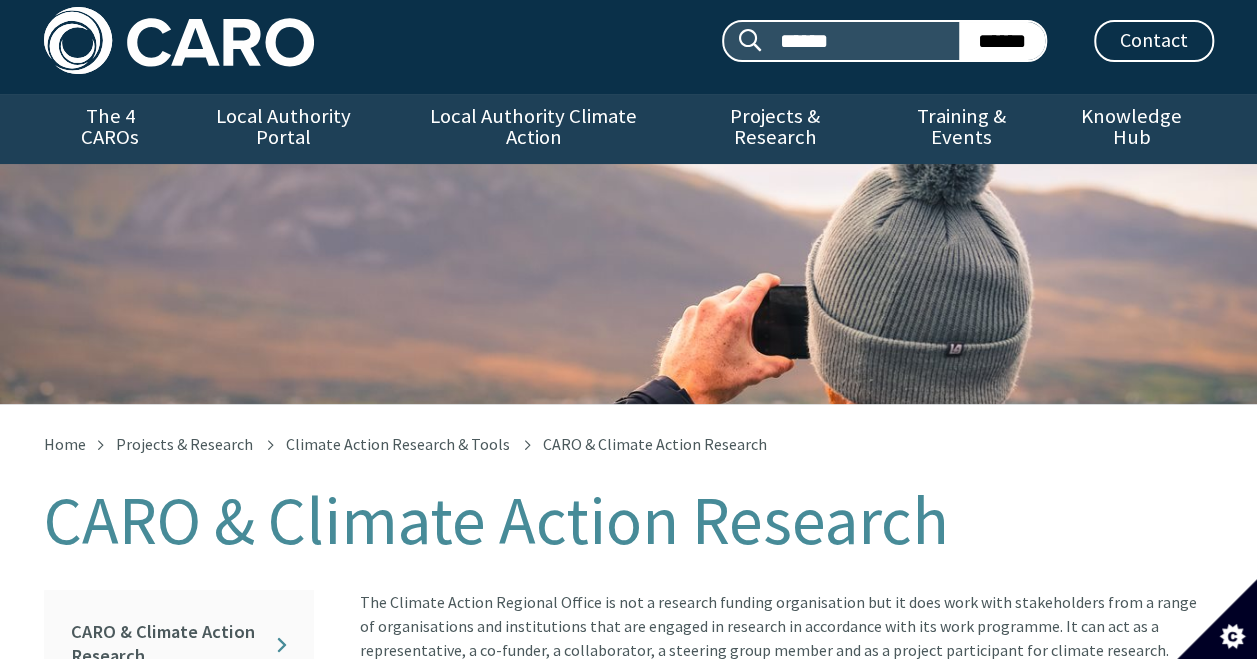 scroll, scrollTop: 0, scrollLeft: 0, axis: both 